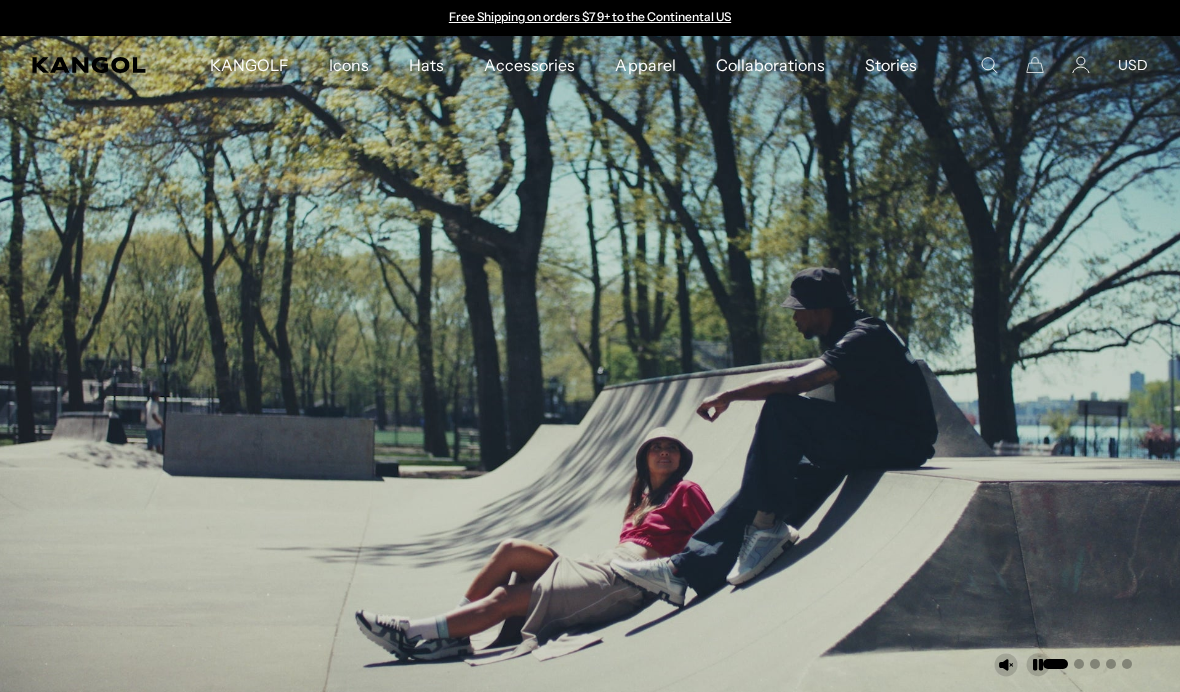 scroll, scrollTop: 0, scrollLeft: 0, axis: both 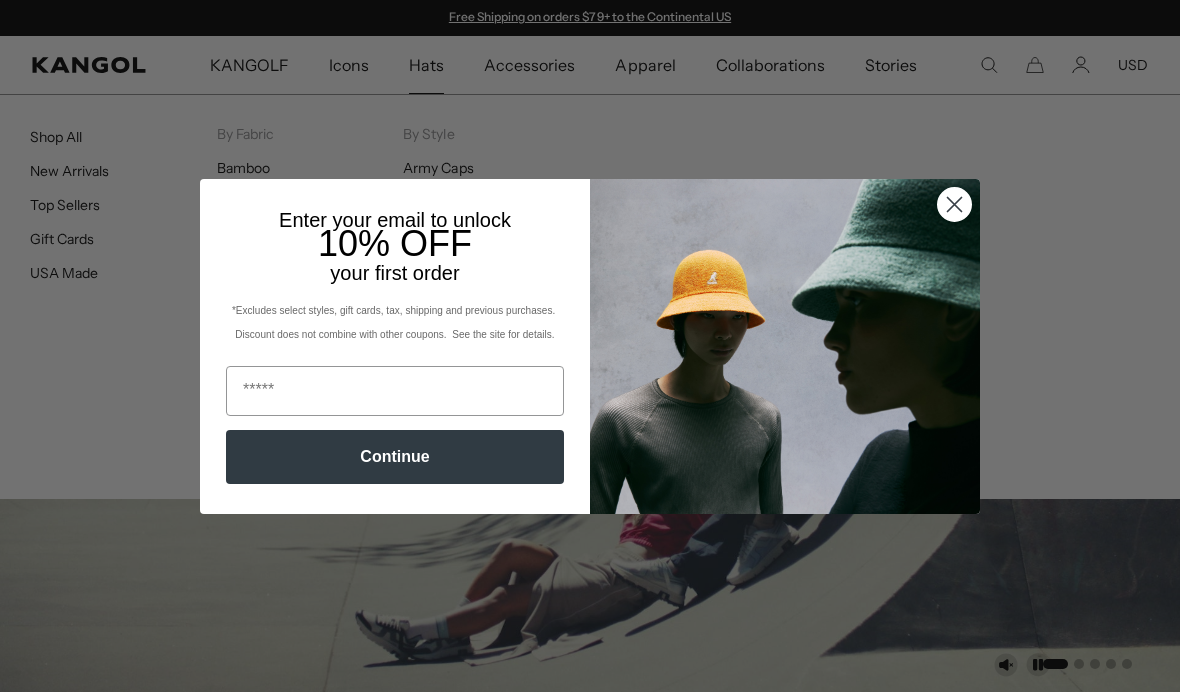 click 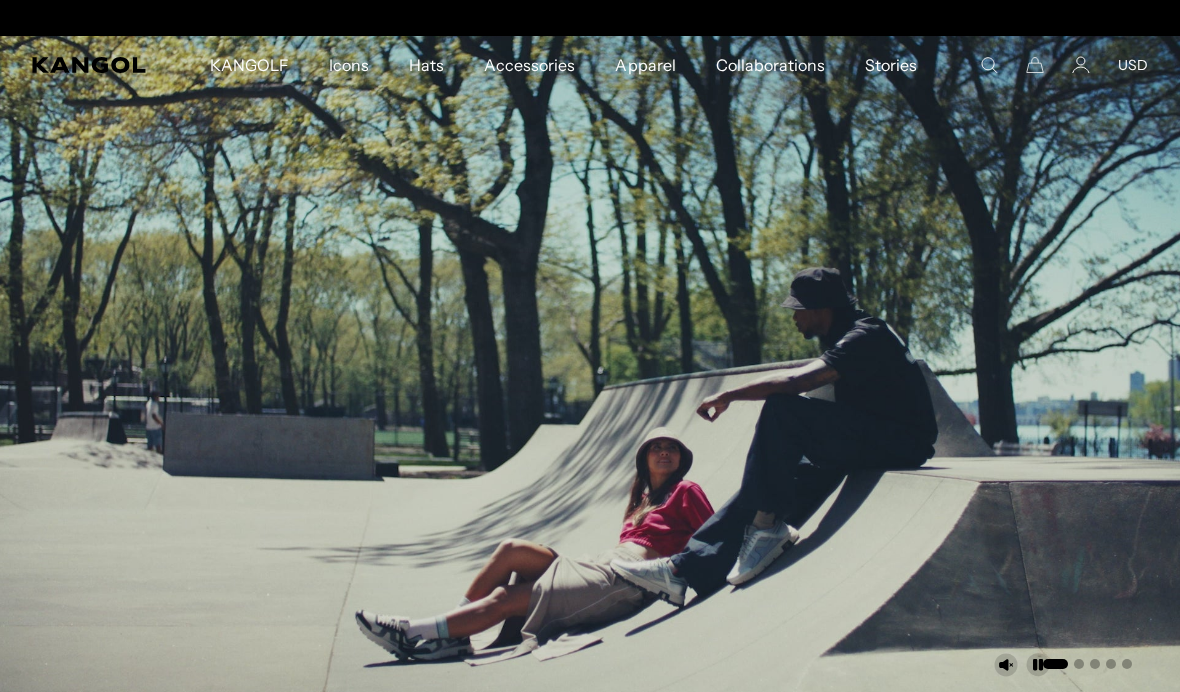scroll, scrollTop: 0, scrollLeft: 412, axis: horizontal 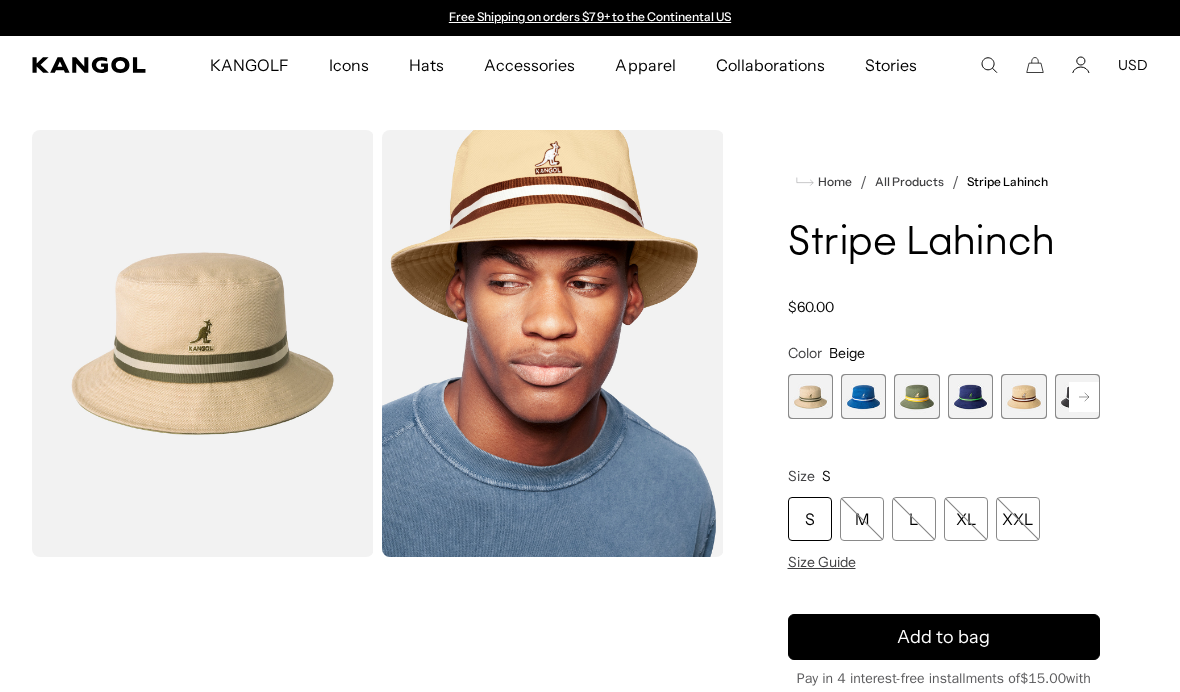 click at bounding box center [810, 396] 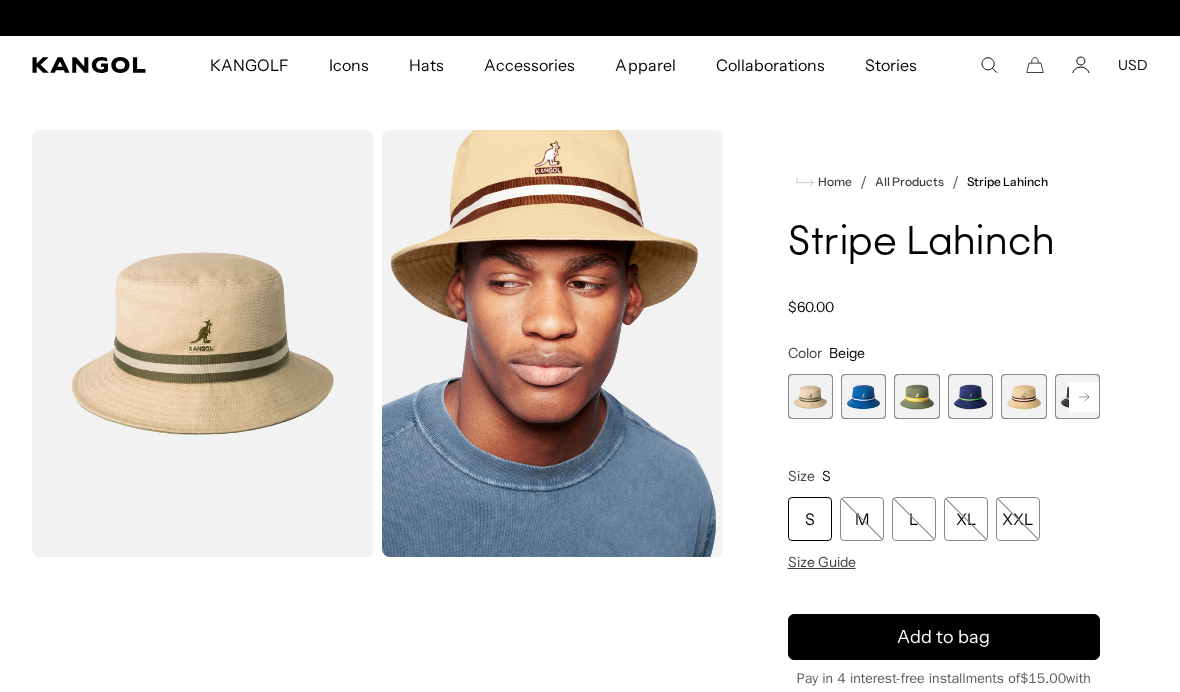 scroll, scrollTop: 0, scrollLeft: 0, axis: both 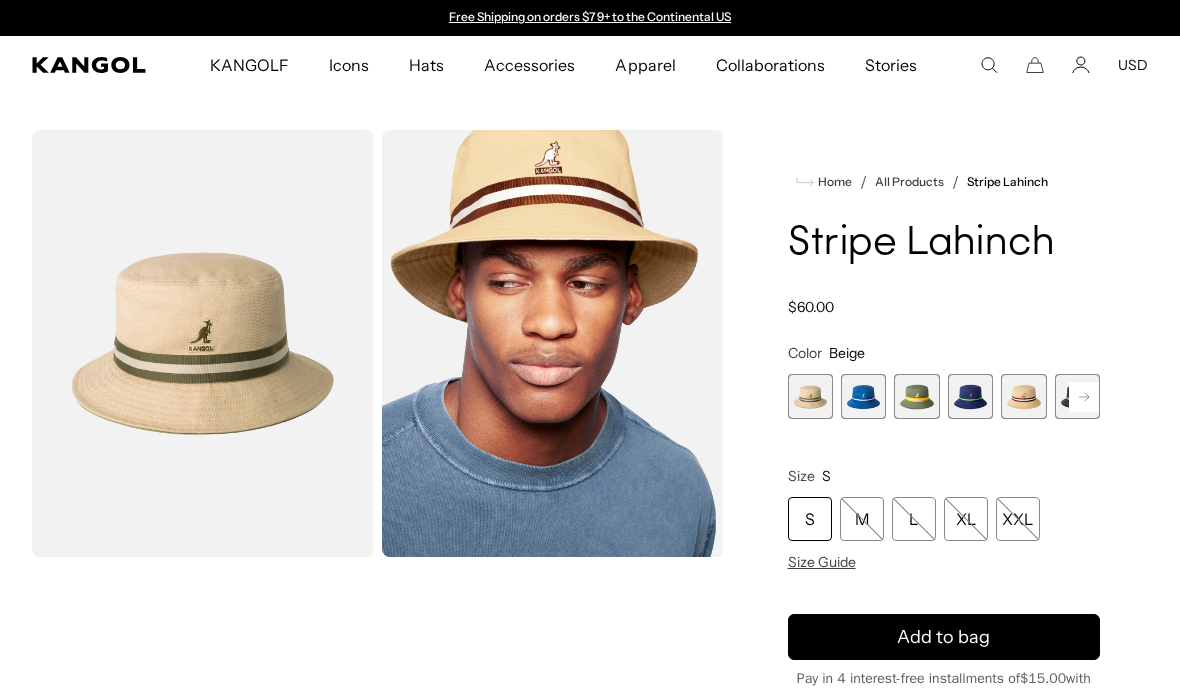 click at bounding box center (863, 396) 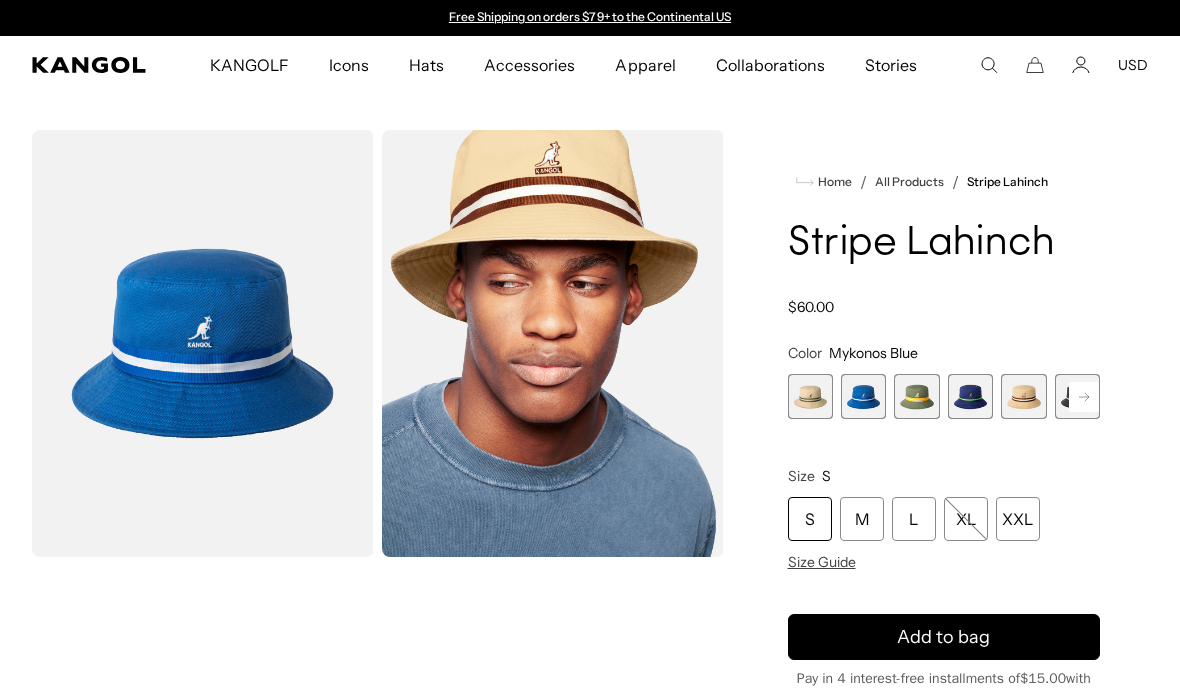 click at bounding box center (916, 396) 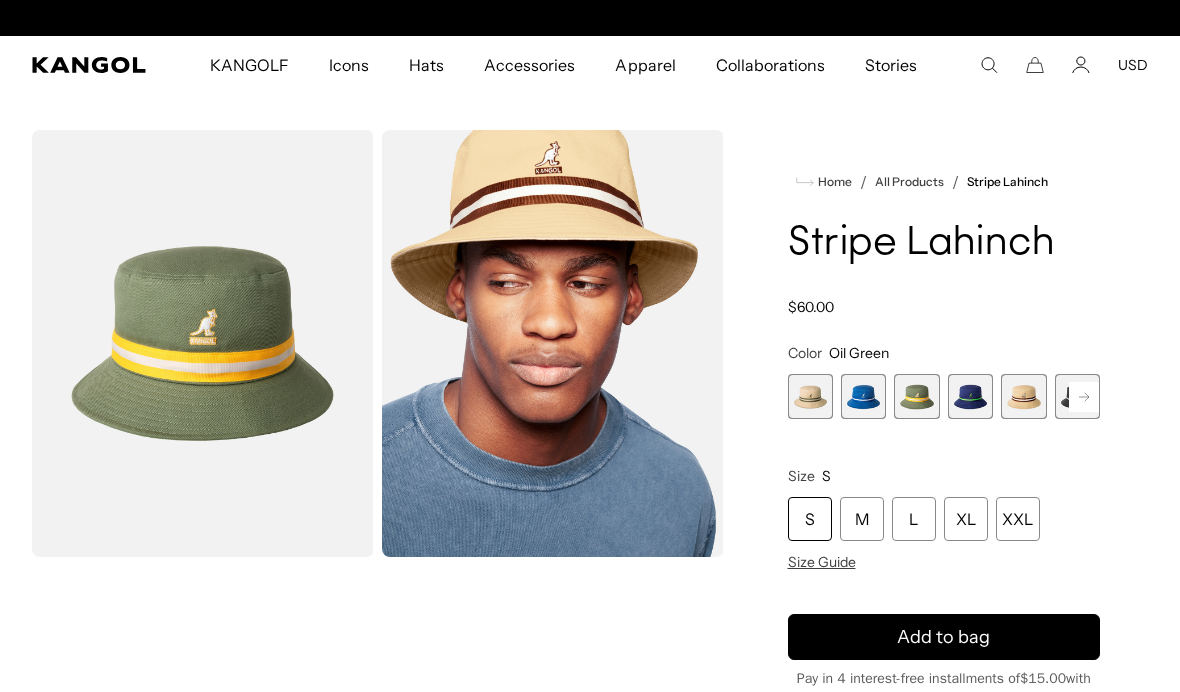 scroll, scrollTop: 0, scrollLeft: 412, axis: horizontal 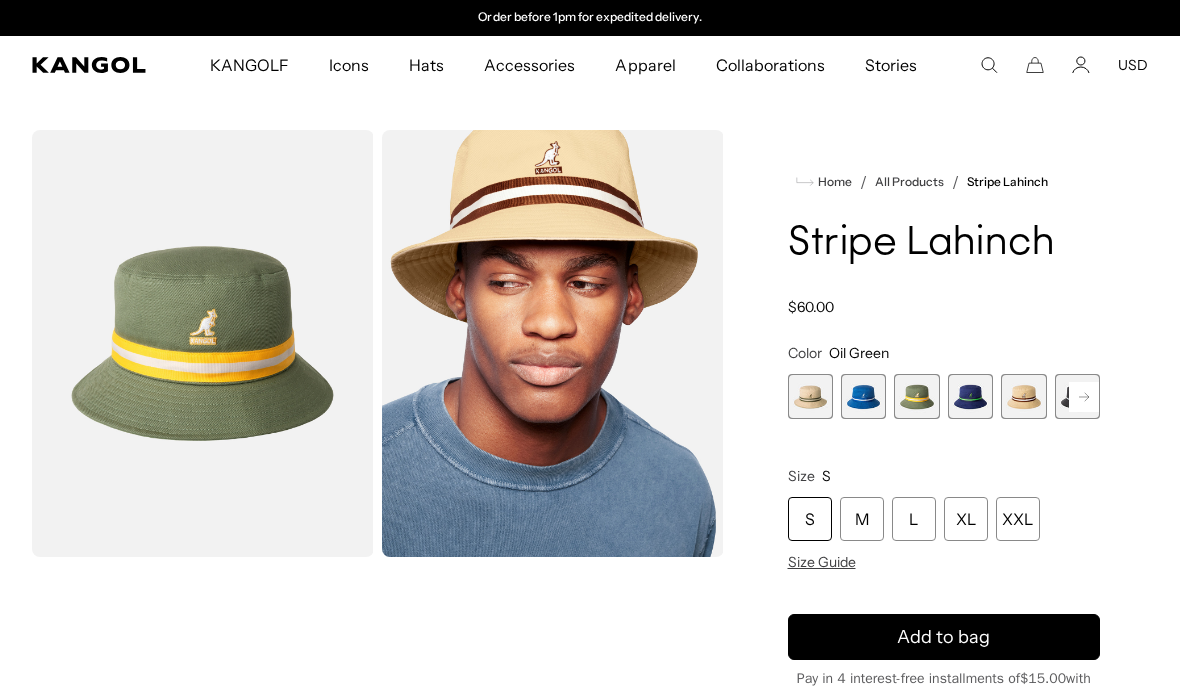 click at bounding box center (1023, 396) 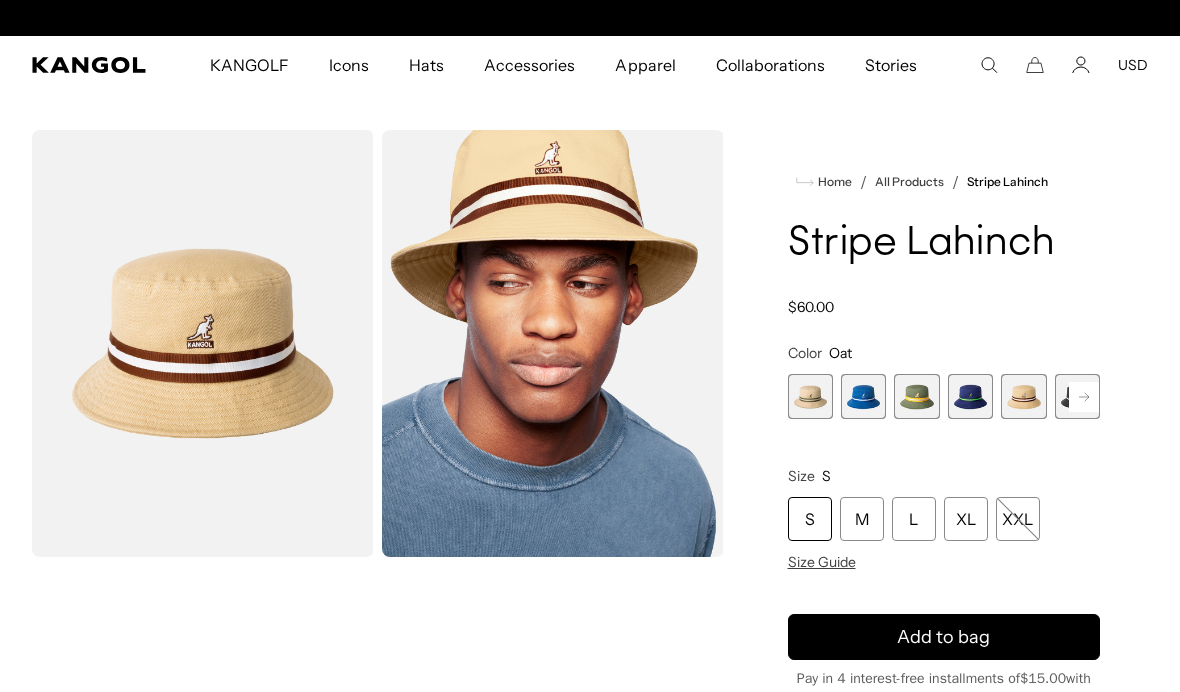 scroll, scrollTop: 0, scrollLeft: 0, axis: both 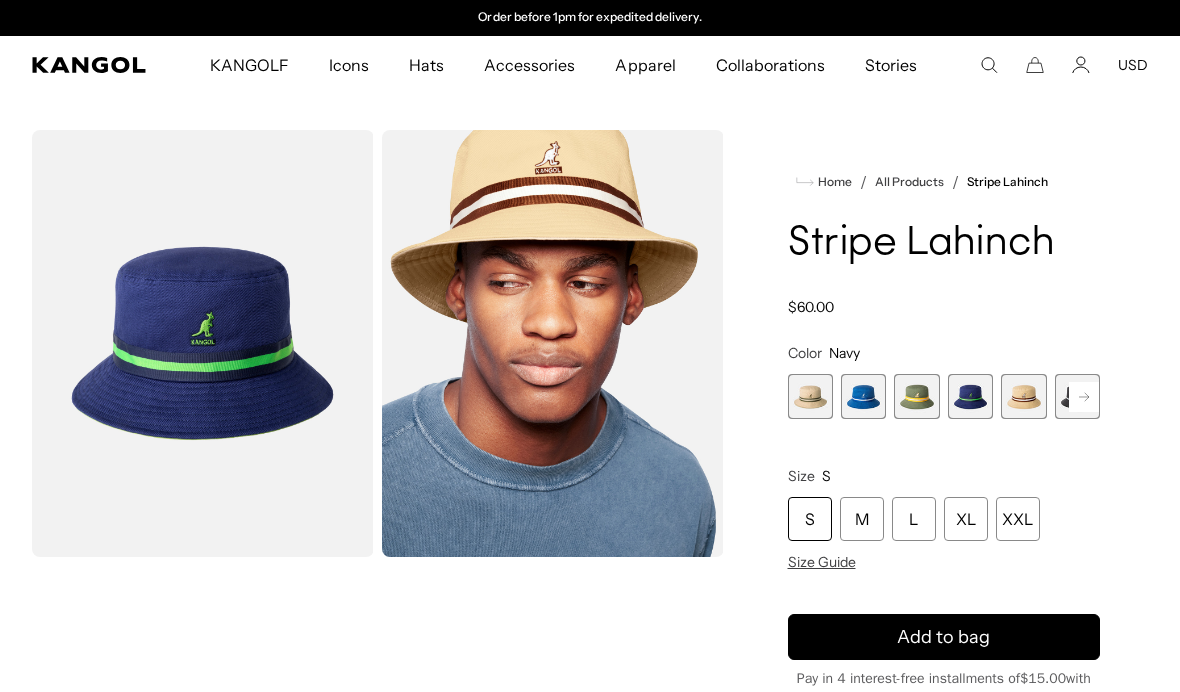 click 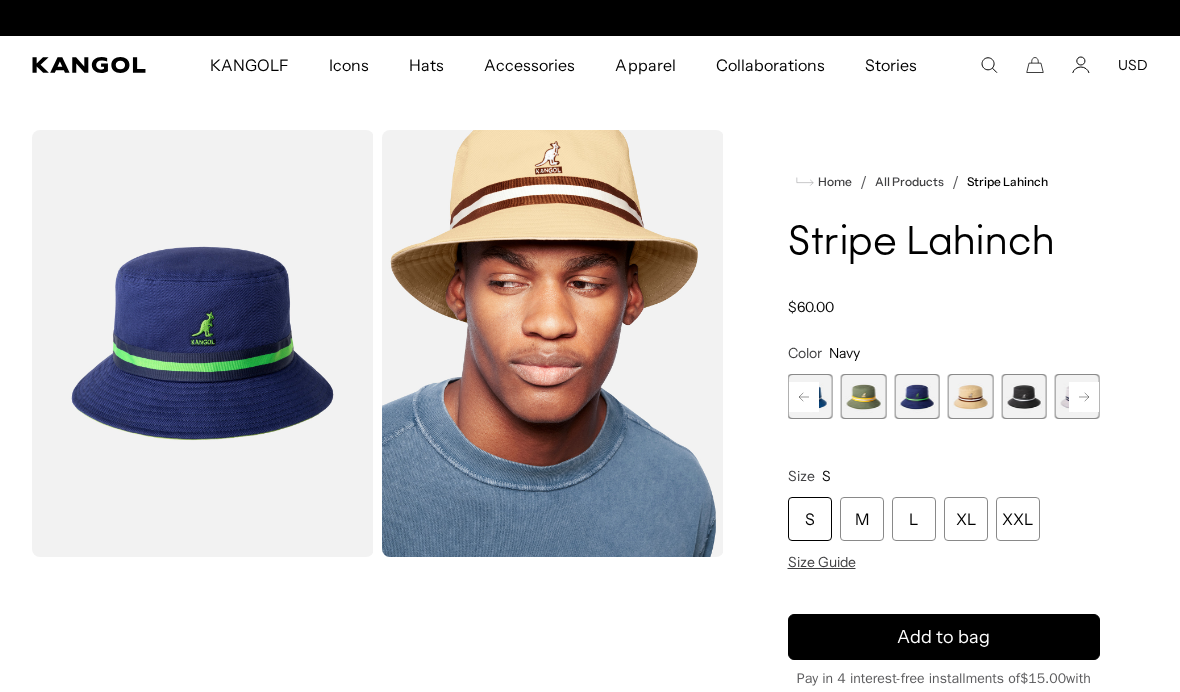 scroll, scrollTop: 0, scrollLeft: 412, axis: horizontal 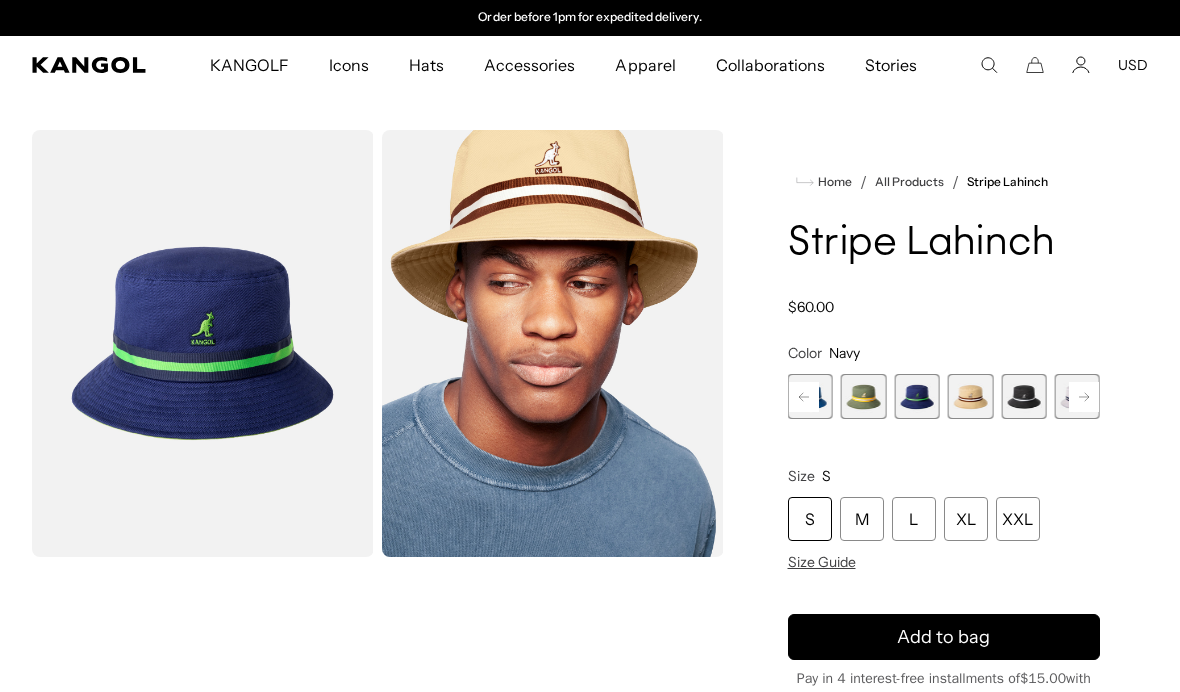 click at bounding box center (1023, 396) 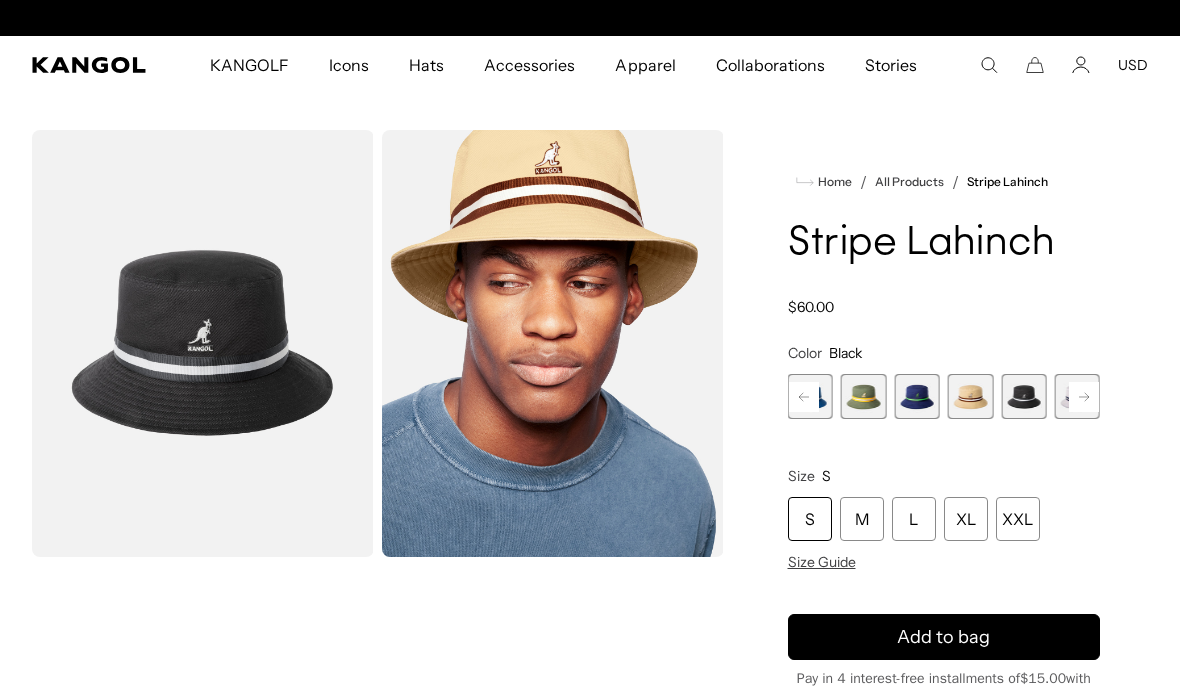 scroll, scrollTop: 0, scrollLeft: 0, axis: both 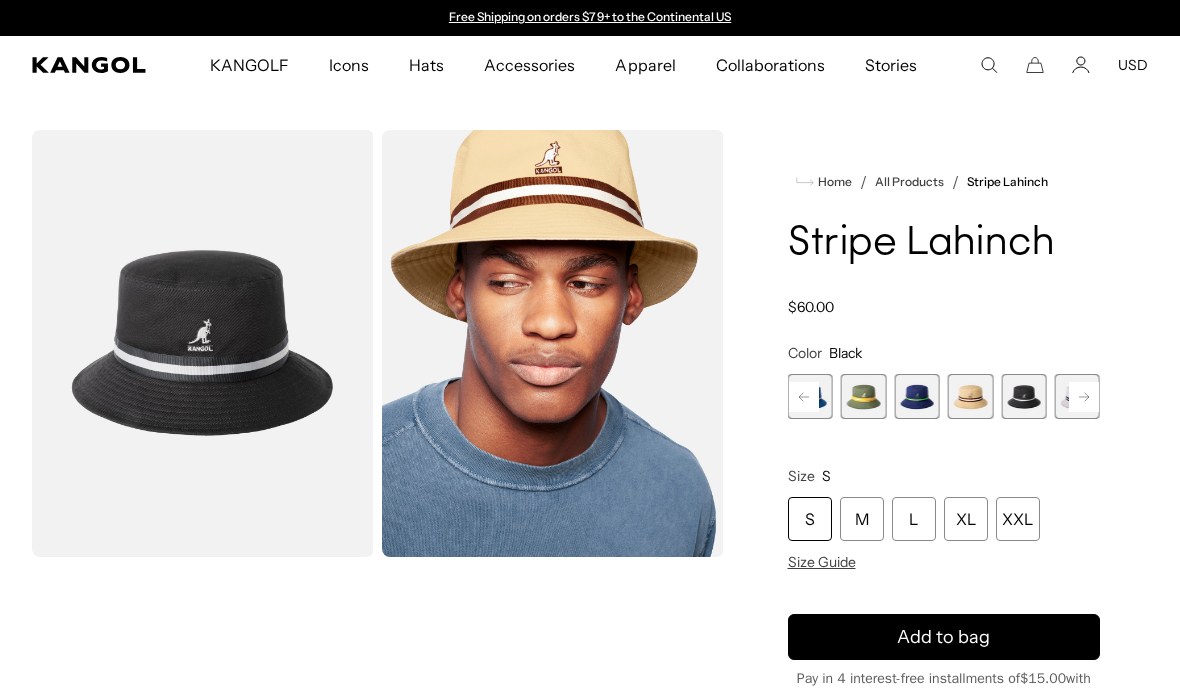 click 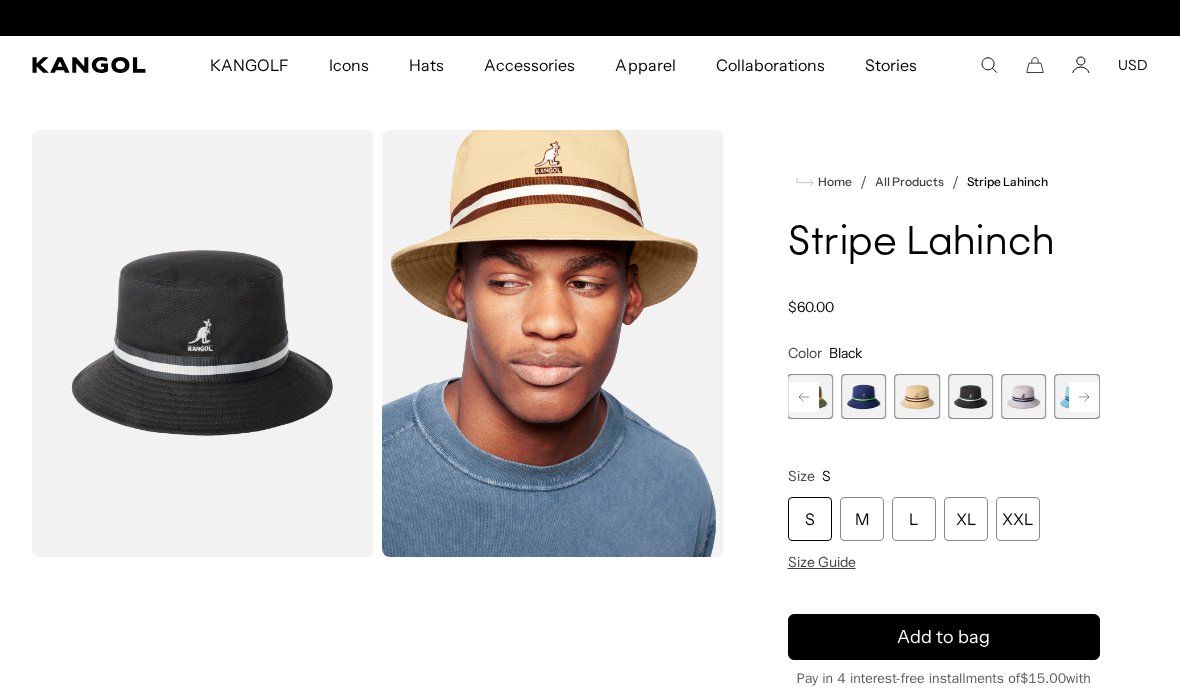 scroll, scrollTop: 0, scrollLeft: 412, axis: horizontal 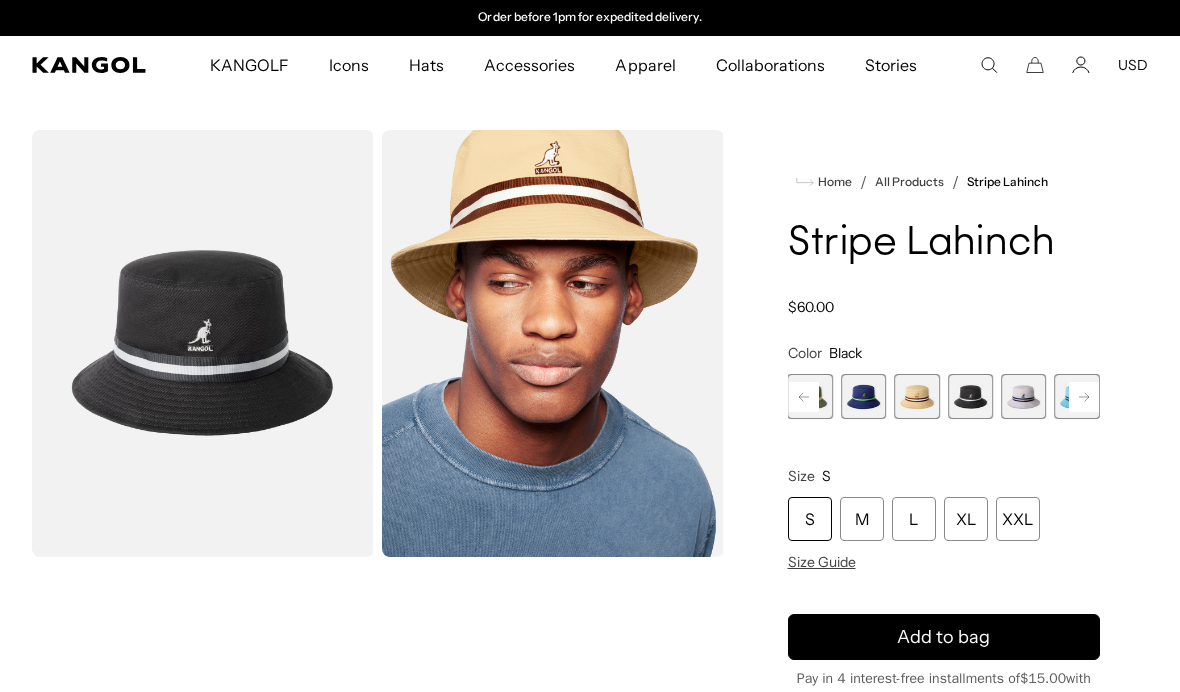 click at bounding box center (1023, 396) 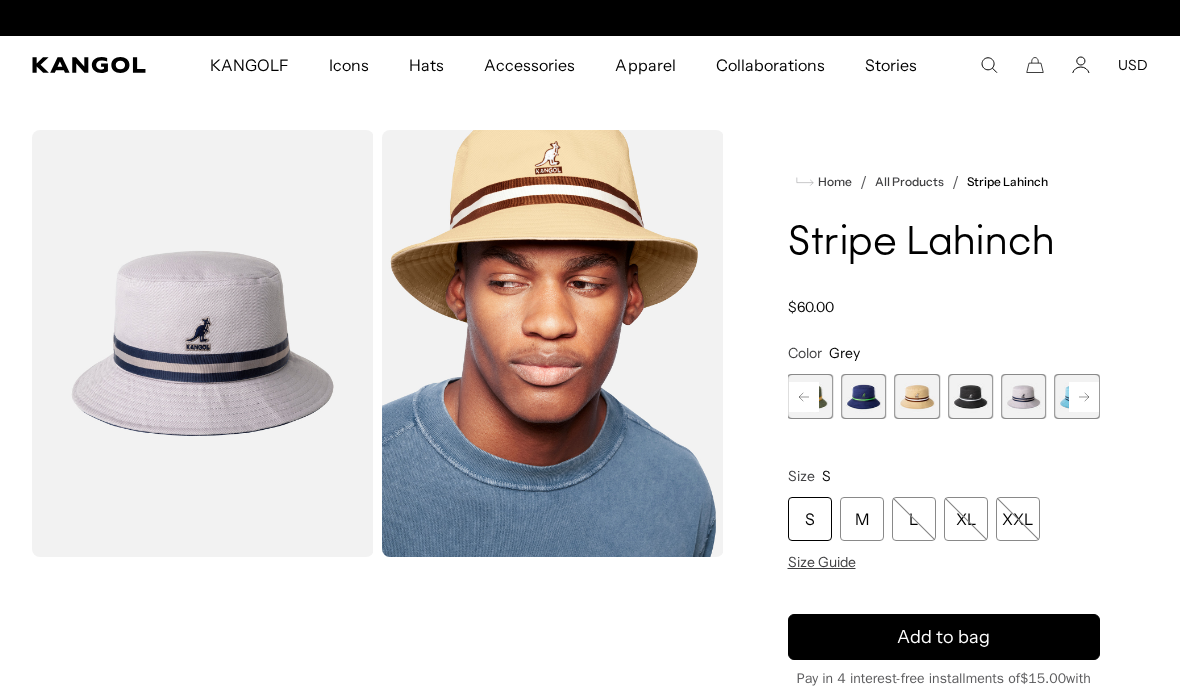 scroll, scrollTop: 0, scrollLeft: 0, axis: both 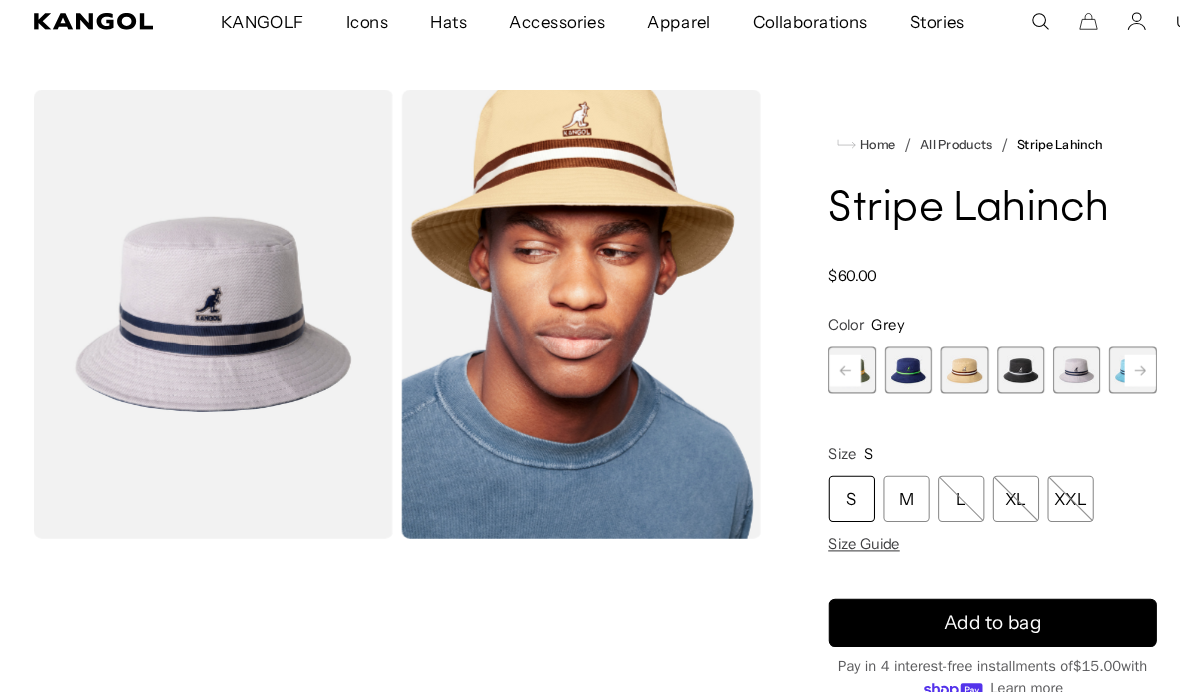 click 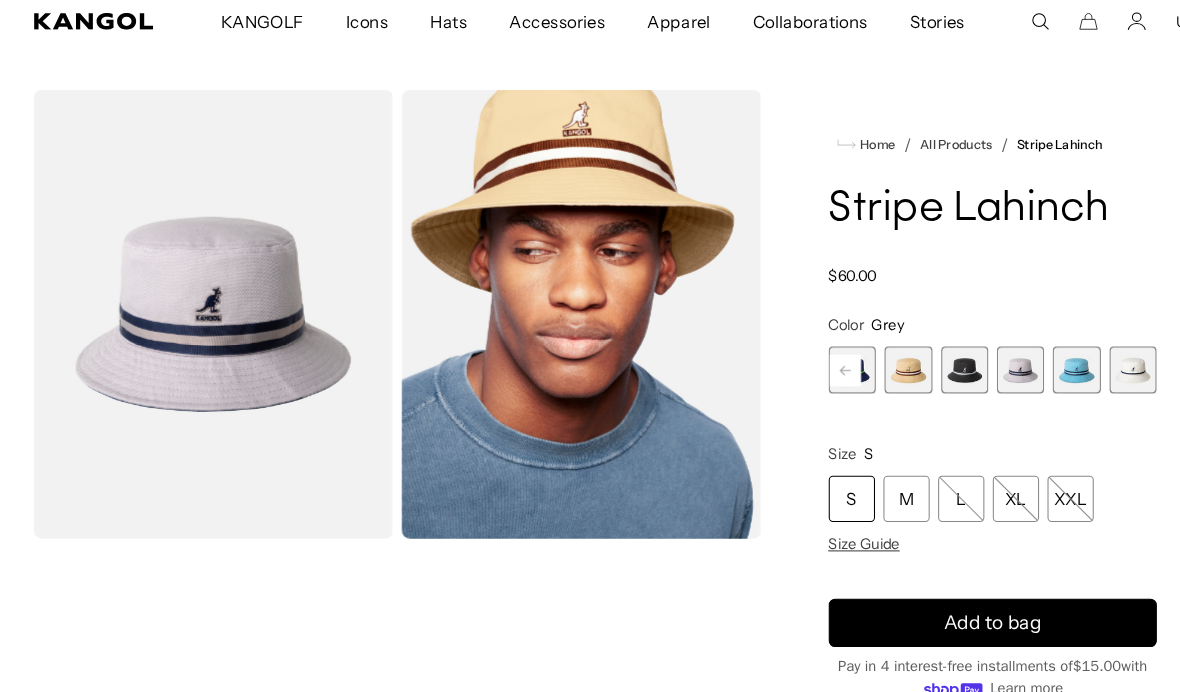 scroll, scrollTop: 0, scrollLeft: 412, axis: horizontal 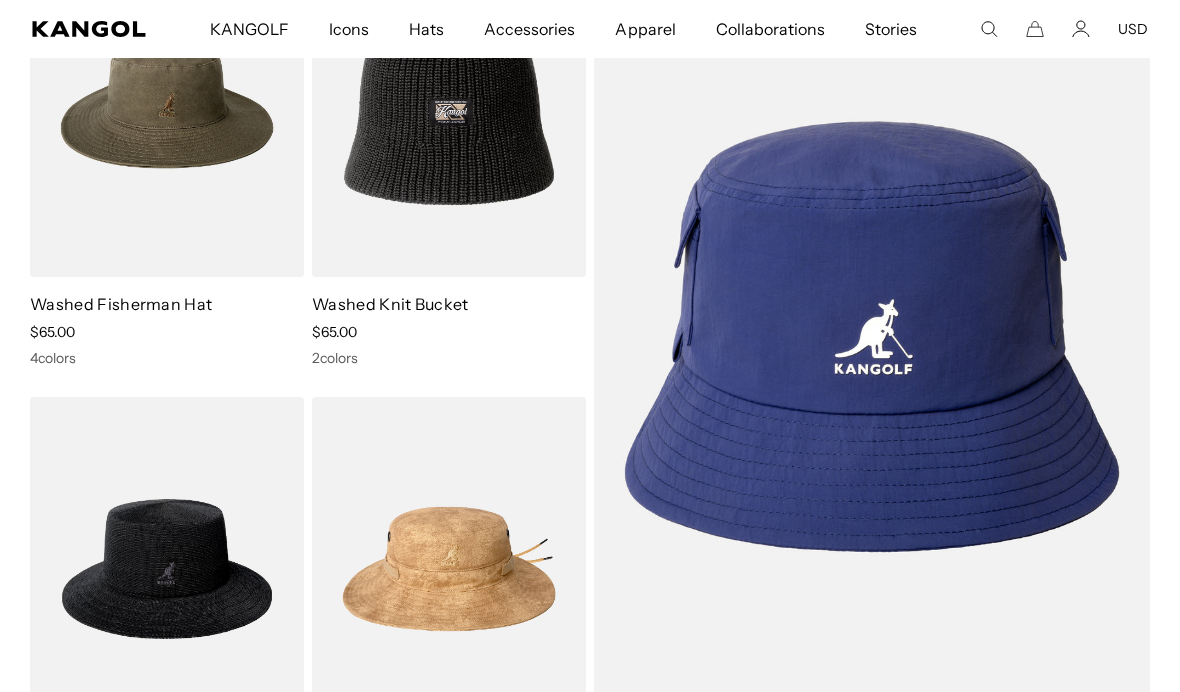 click at bounding box center (0, 0) 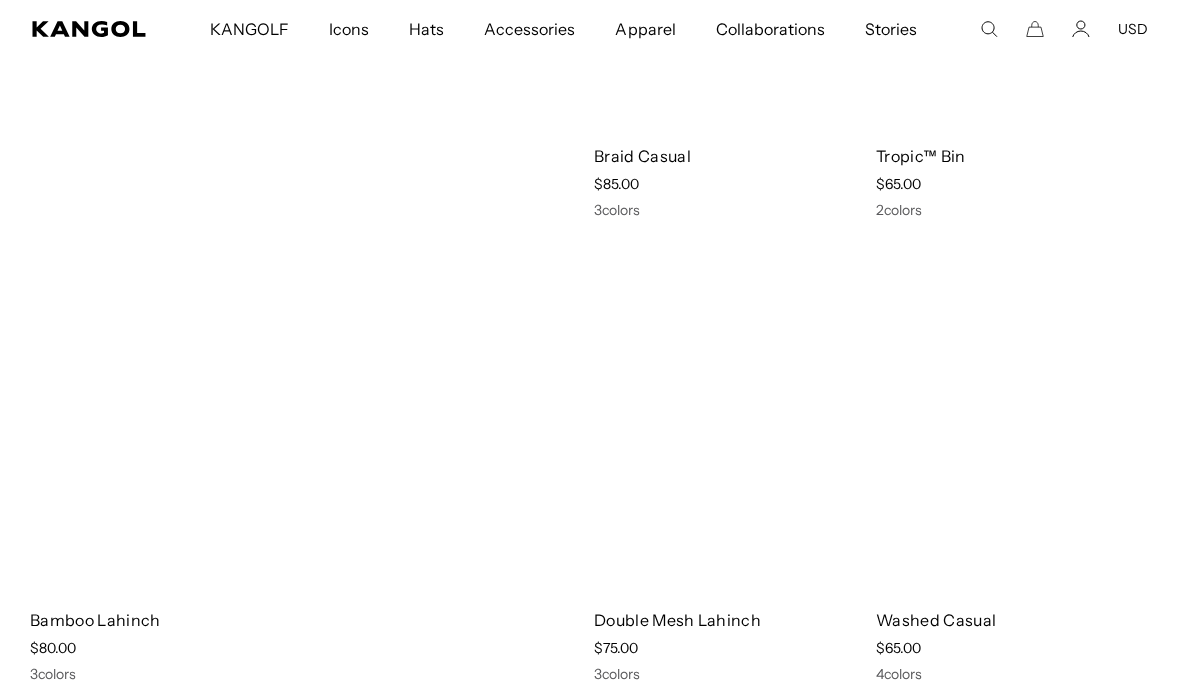 scroll, scrollTop: 1283, scrollLeft: 0, axis: vertical 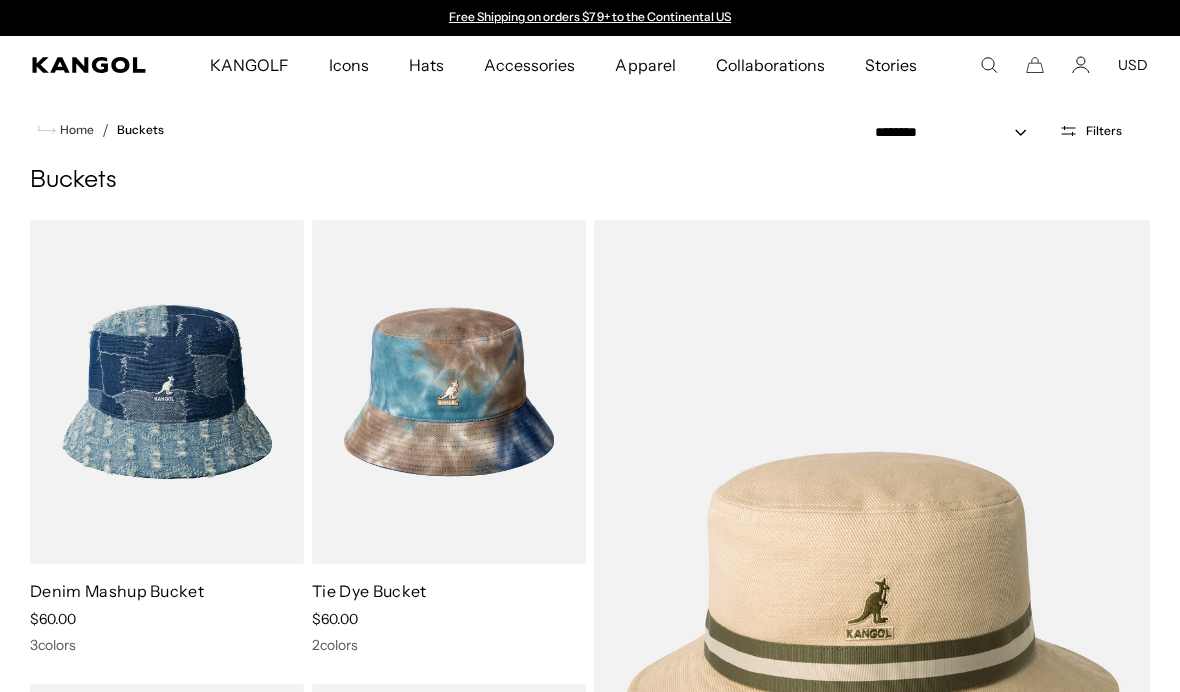 click at bounding box center [0, 0] 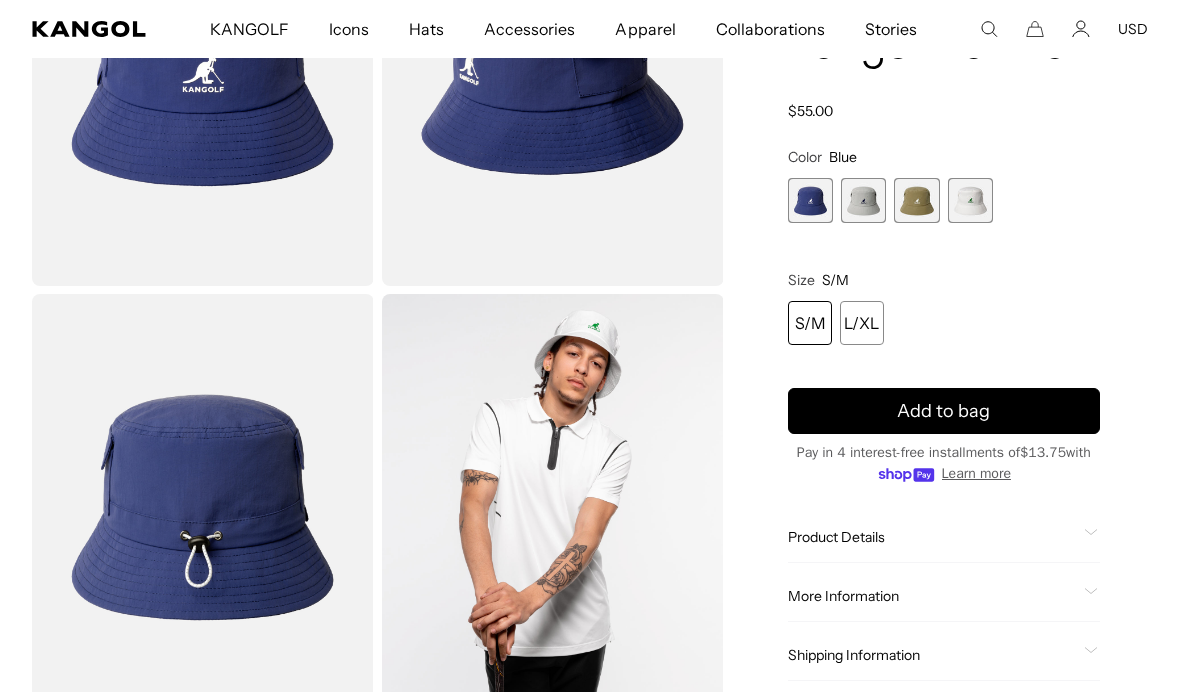 scroll, scrollTop: 0, scrollLeft: 0, axis: both 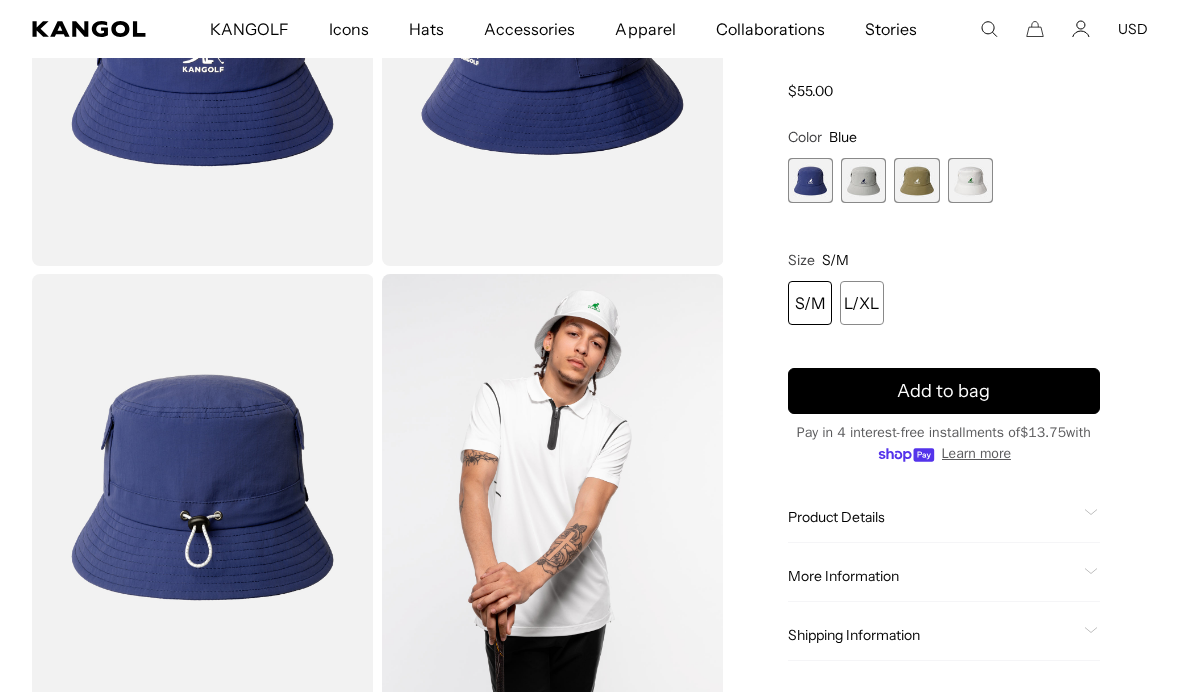 click on "Product Details" 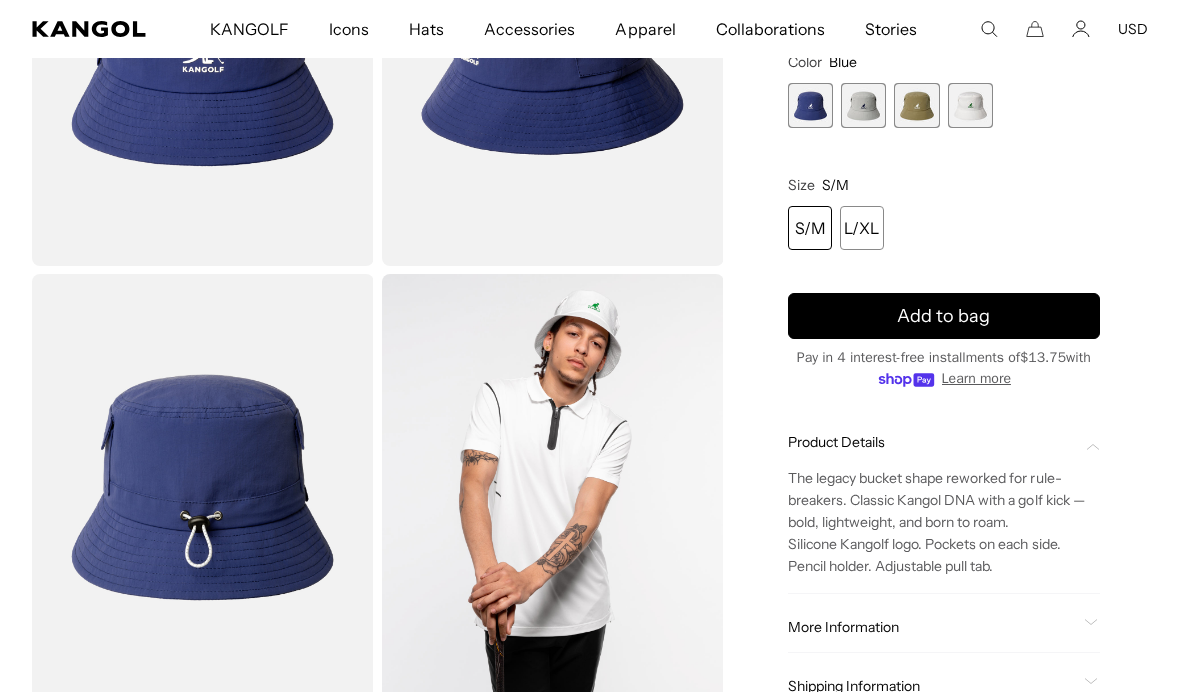 scroll, scrollTop: 0, scrollLeft: 412, axis: horizontal 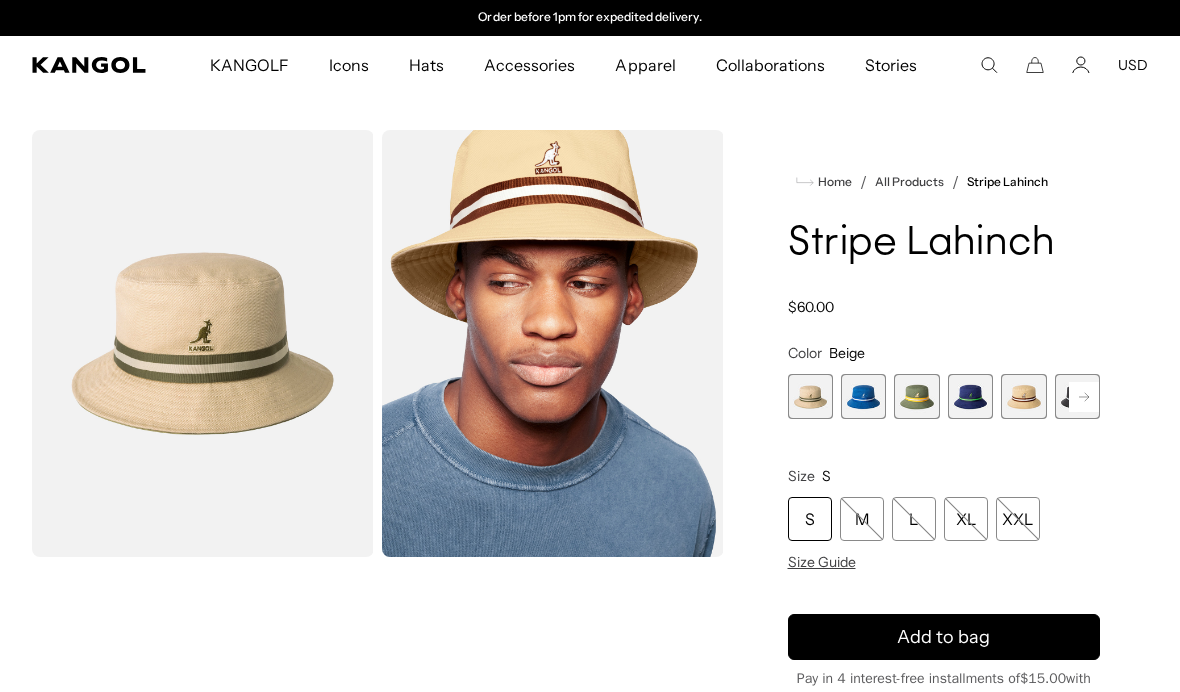 click at bounding box center (1023, 396) 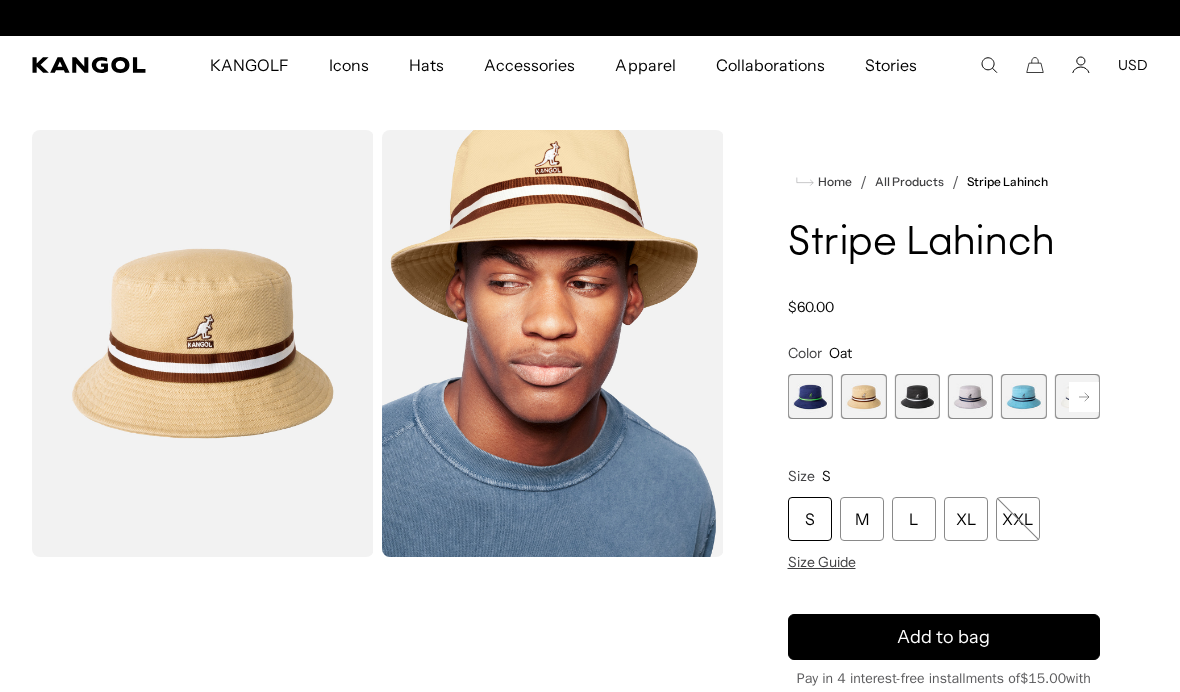 scroll, scrollTop: 0, scrollLeft: 0, axis: both 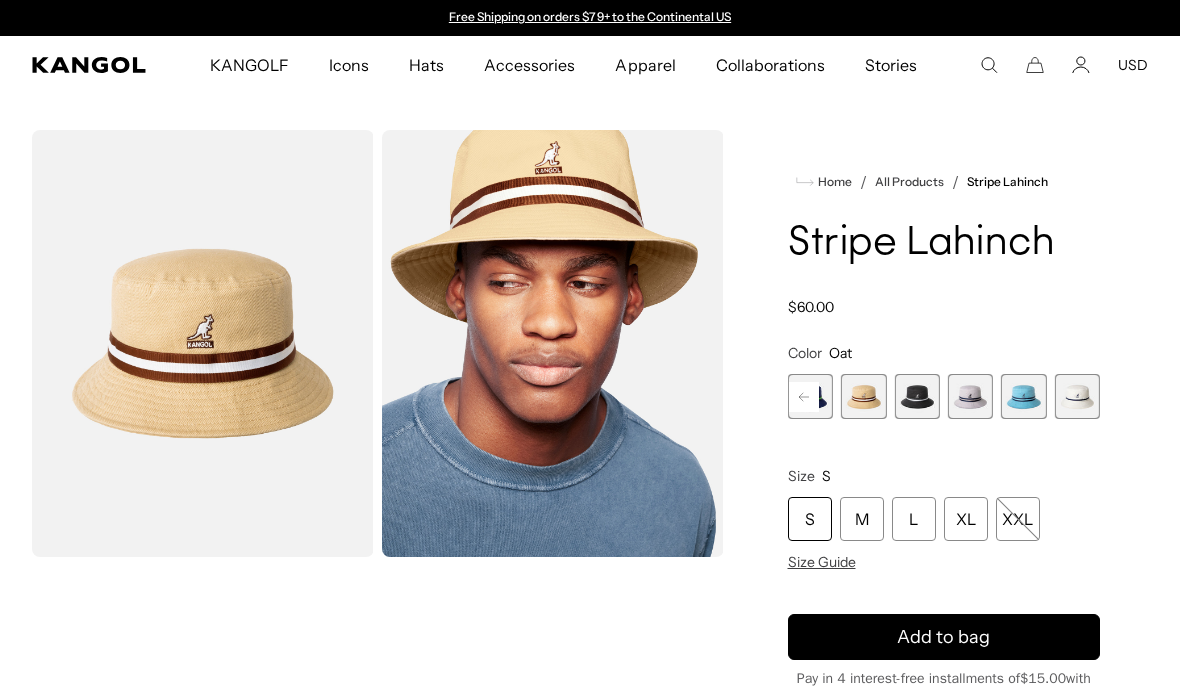 click at bounding box center (916, 396) 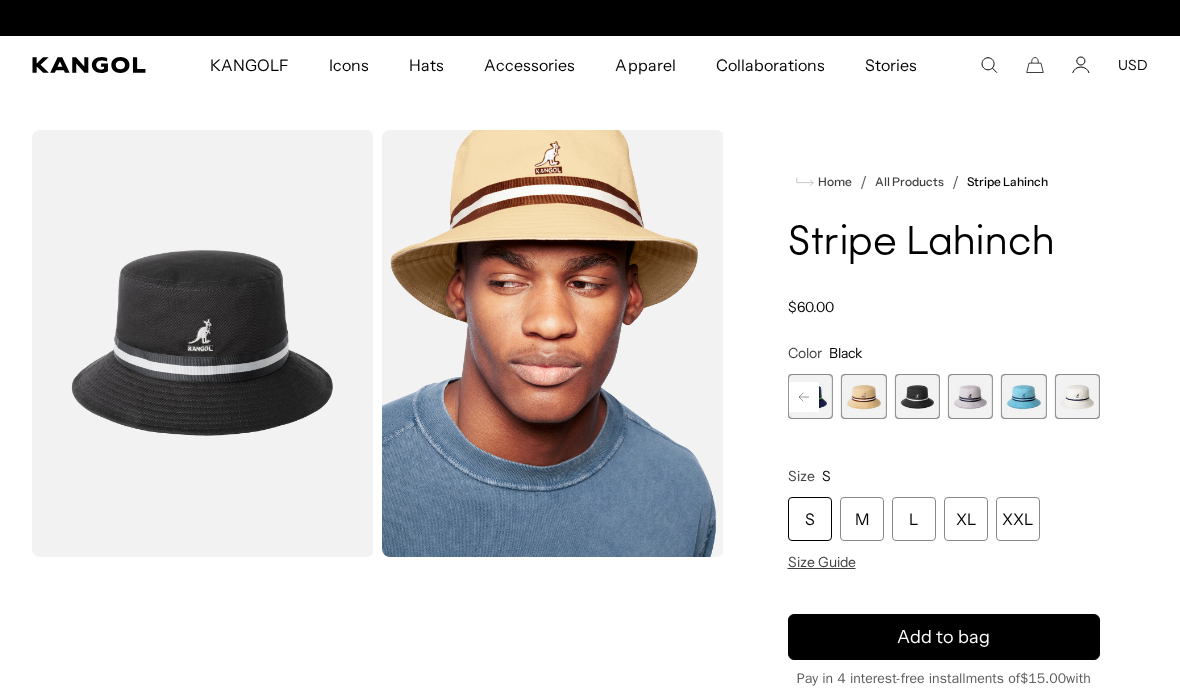 scroll, scrollTop: 0, scrollLeft: 412, axis: horizontal 